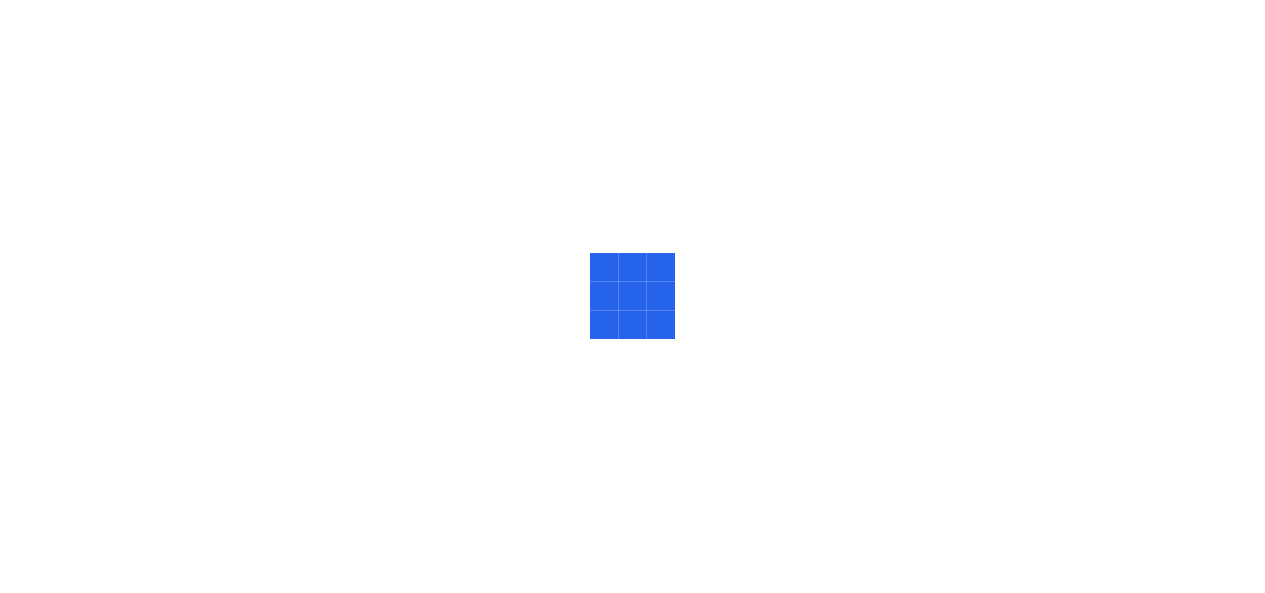 scroll, scrollTop: 0, scrollLeft: 0, axis: both 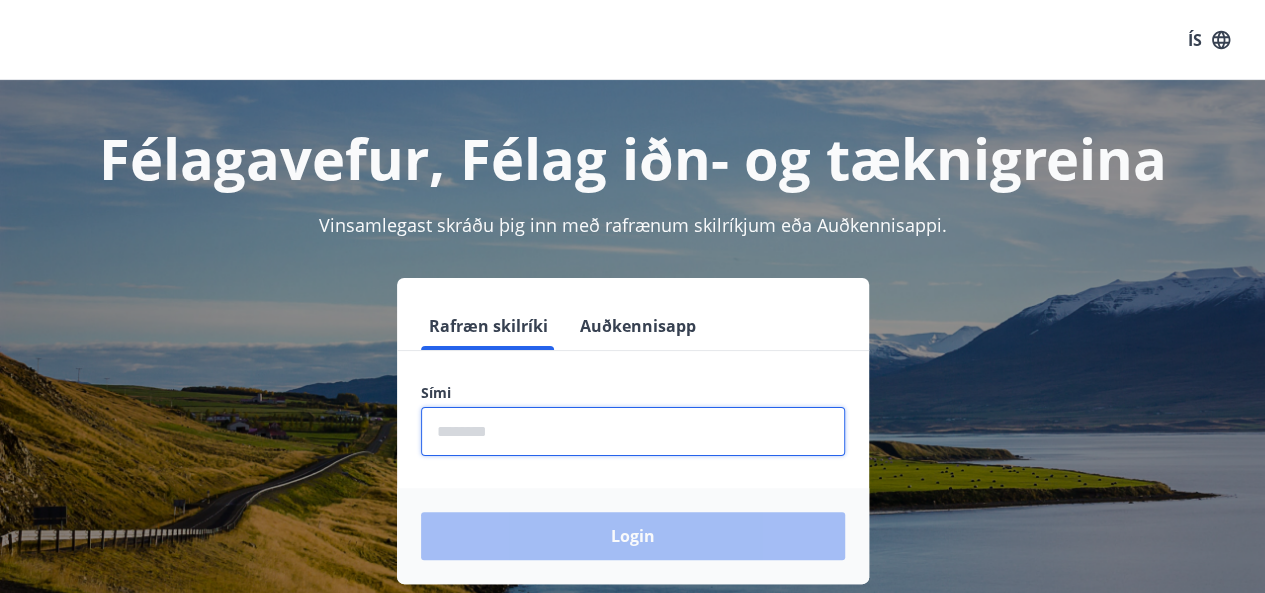 click at bounding box center [633, 431] 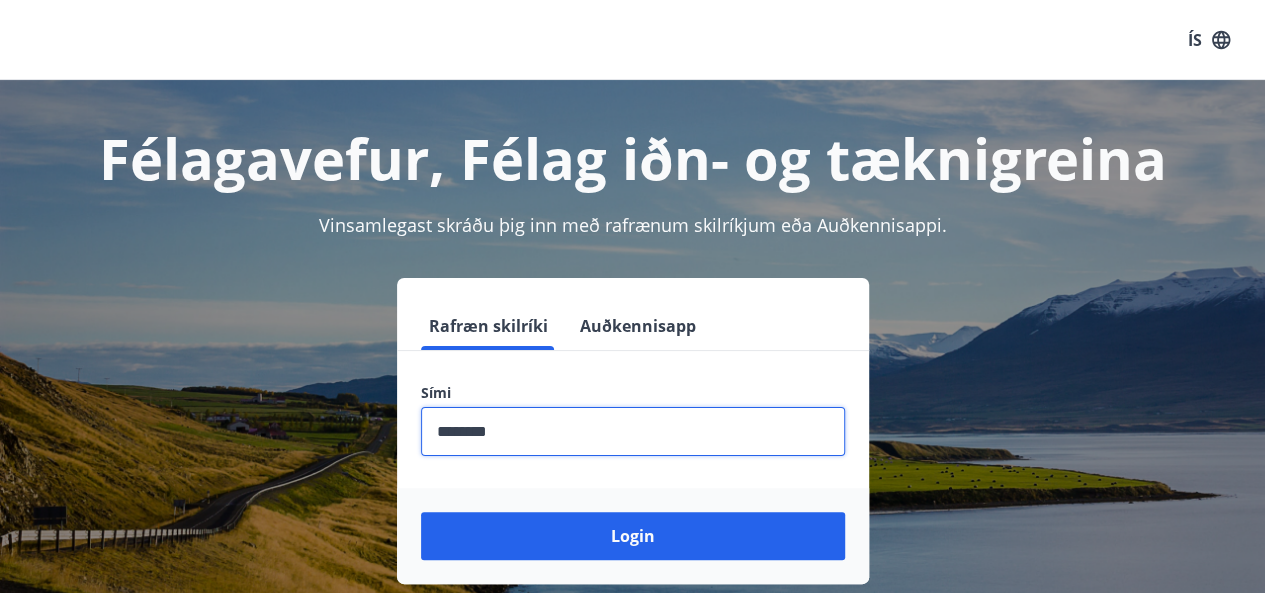 click on "Login" at bounding box center [633, 536] 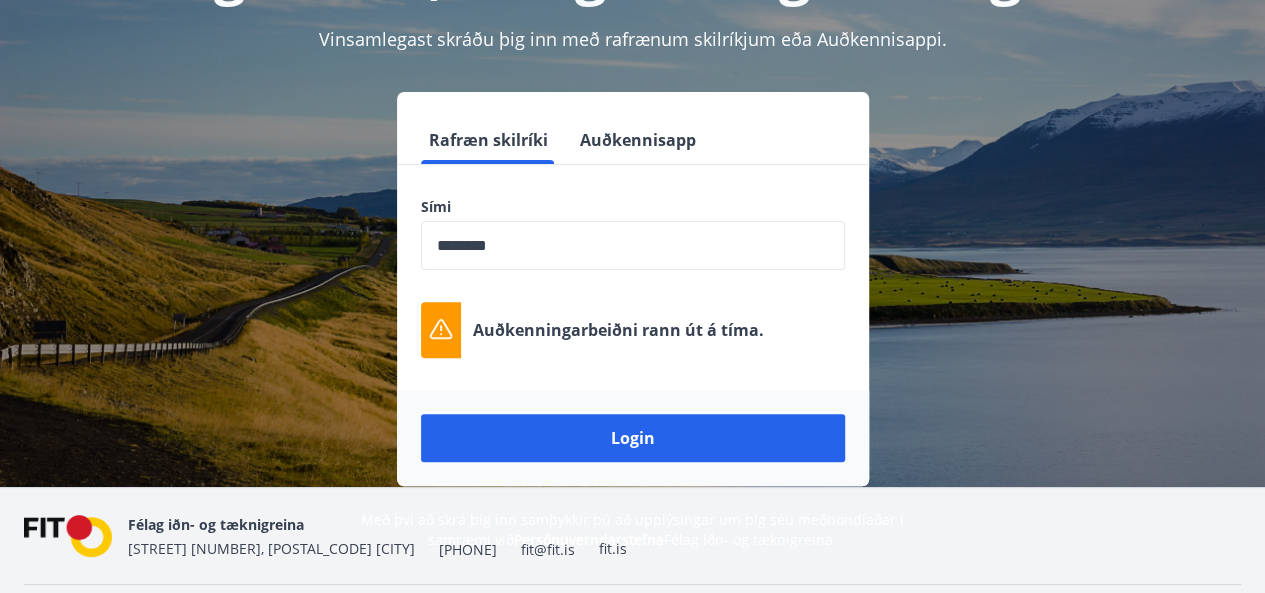 scroll, scrollTop: 196, scrollLeft: 0, axis: vertical 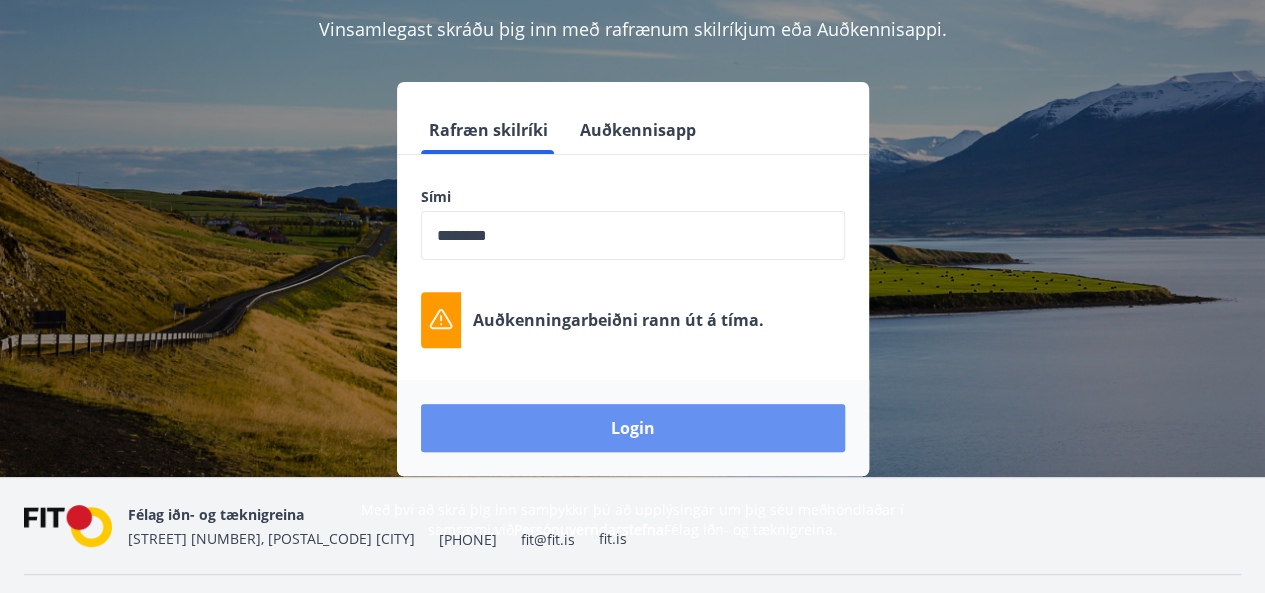 click on "Login" at bounding box center [633, 428] 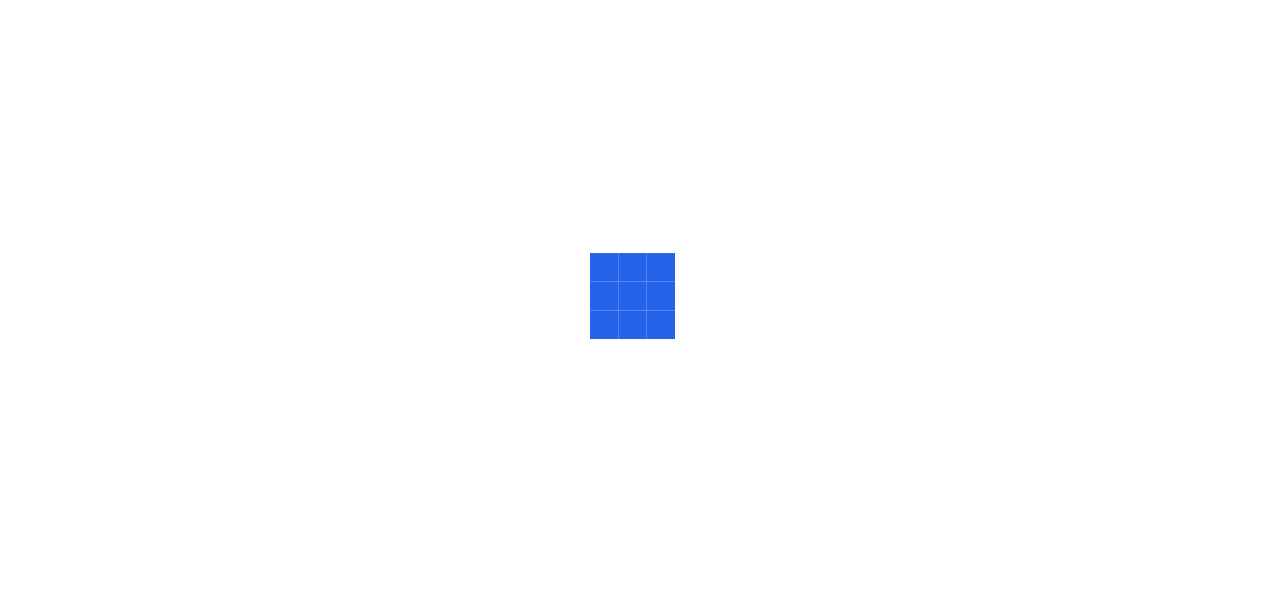 scroll, scrollTop: 0, scrollLeft: 0, axis: both 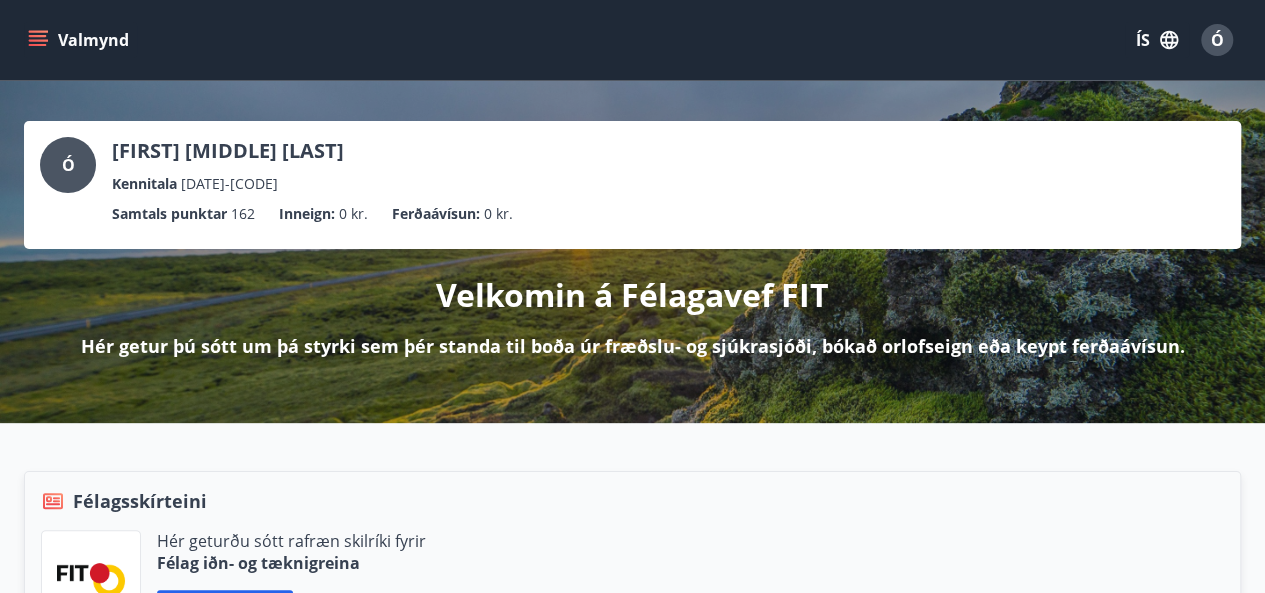 click 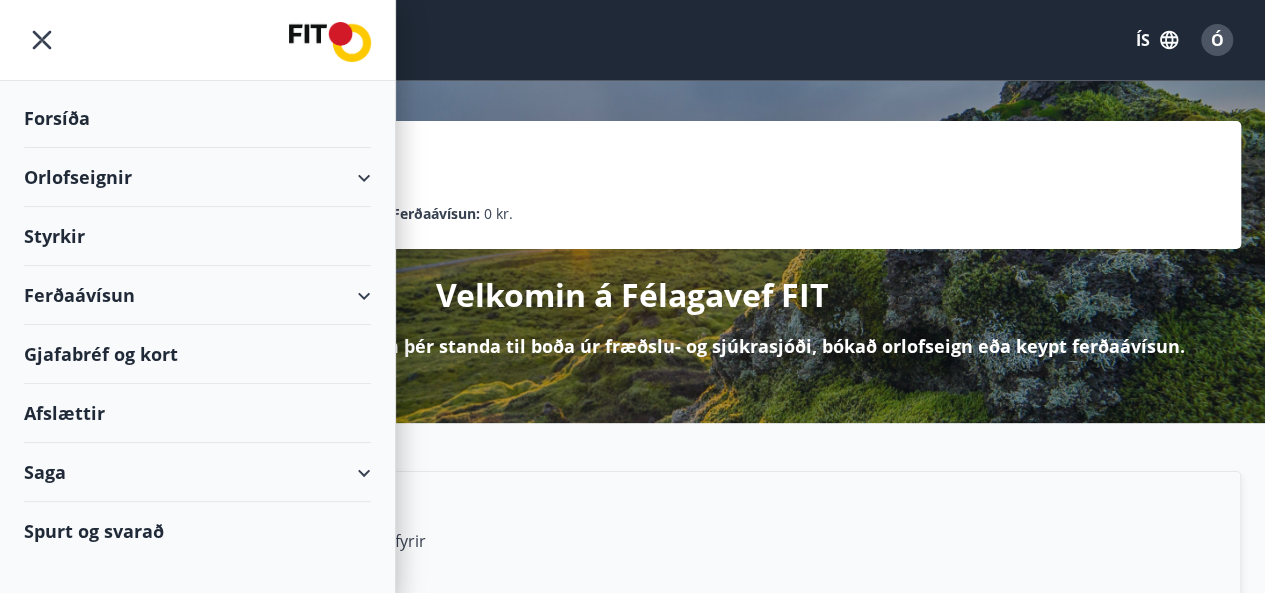 click on "Orlofseignir" at bounding box center (197, 177) 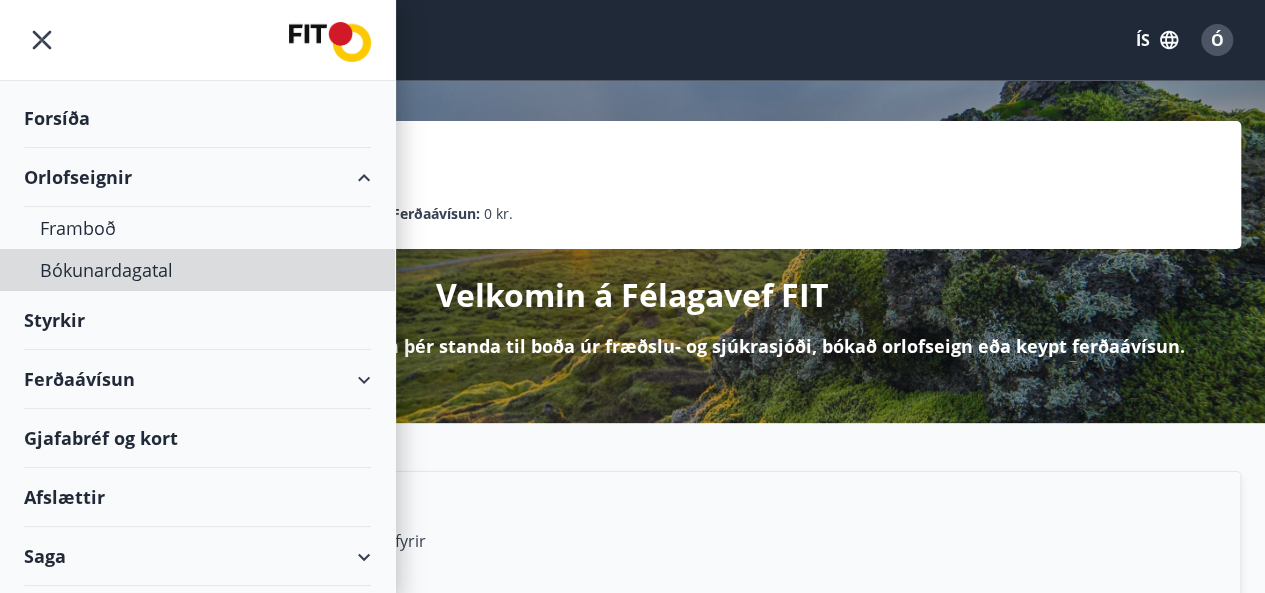 click on "Bókunardagatal" at bounding box center (197, 270) 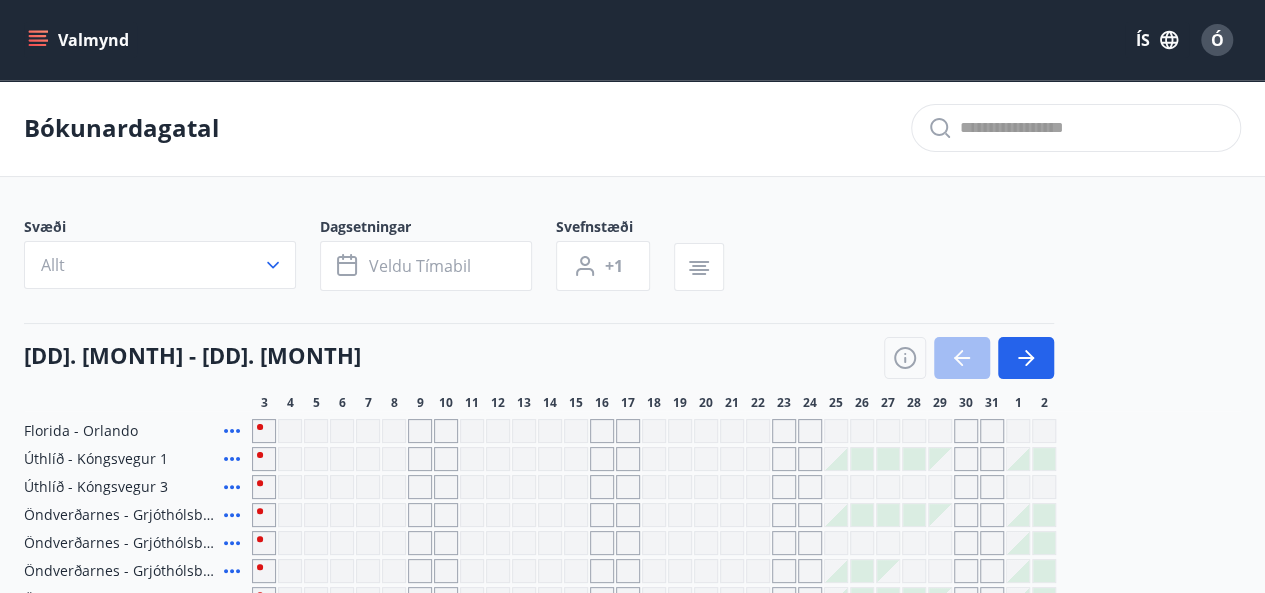 click on "Veldu tímabil" at bounding box center (420, 266) 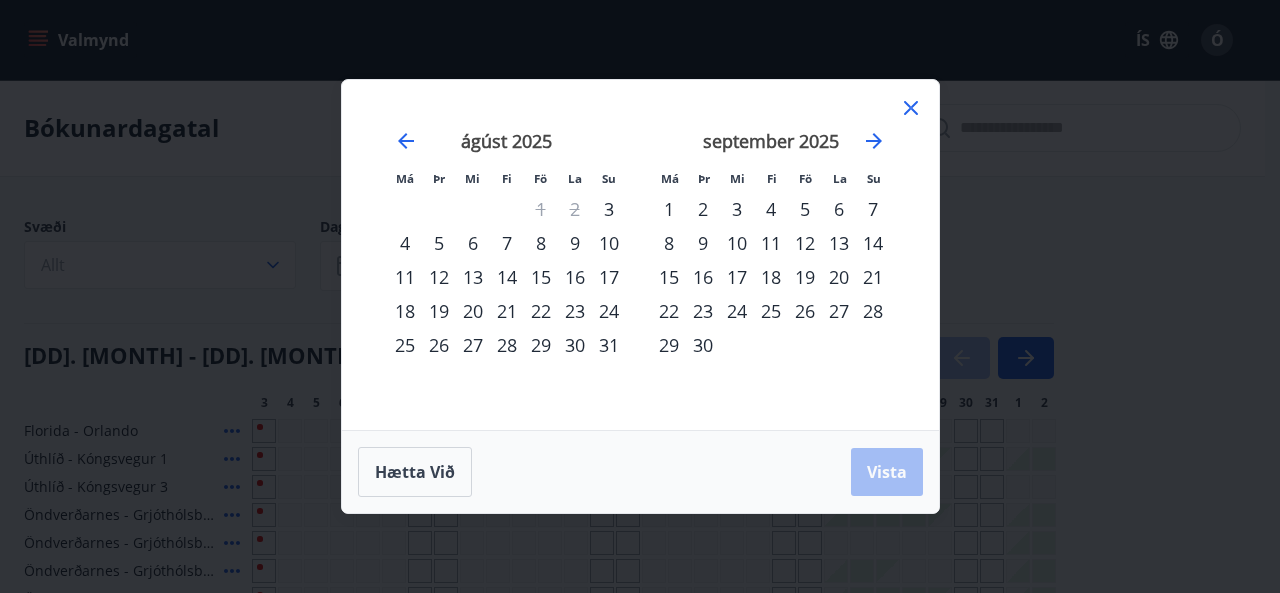click 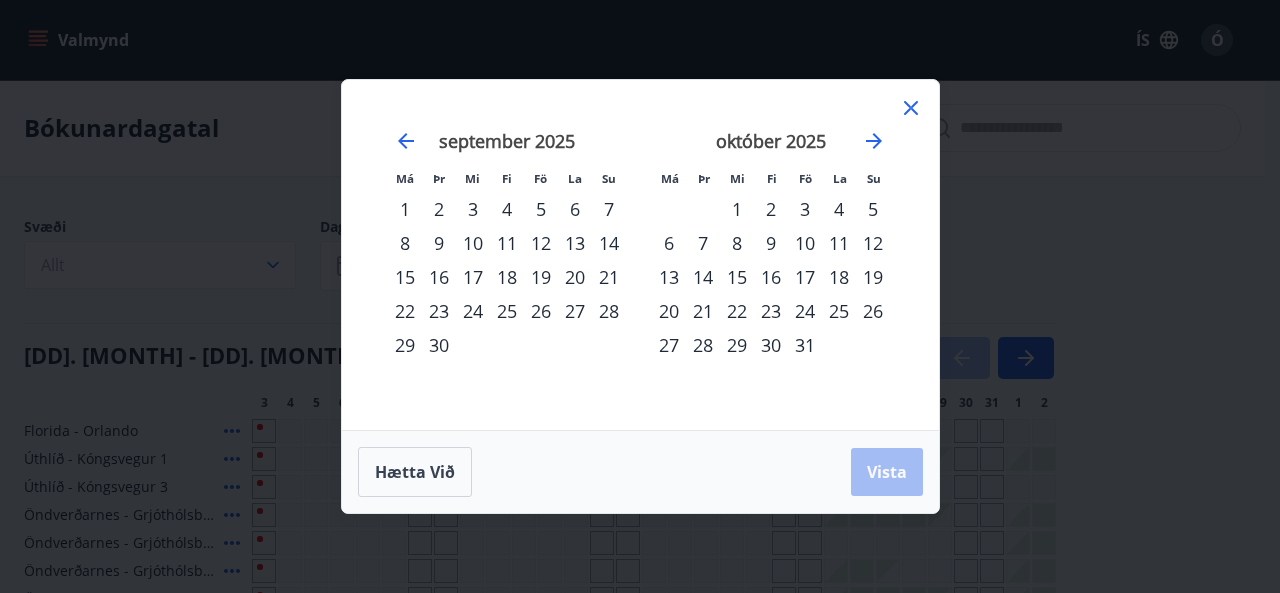 click 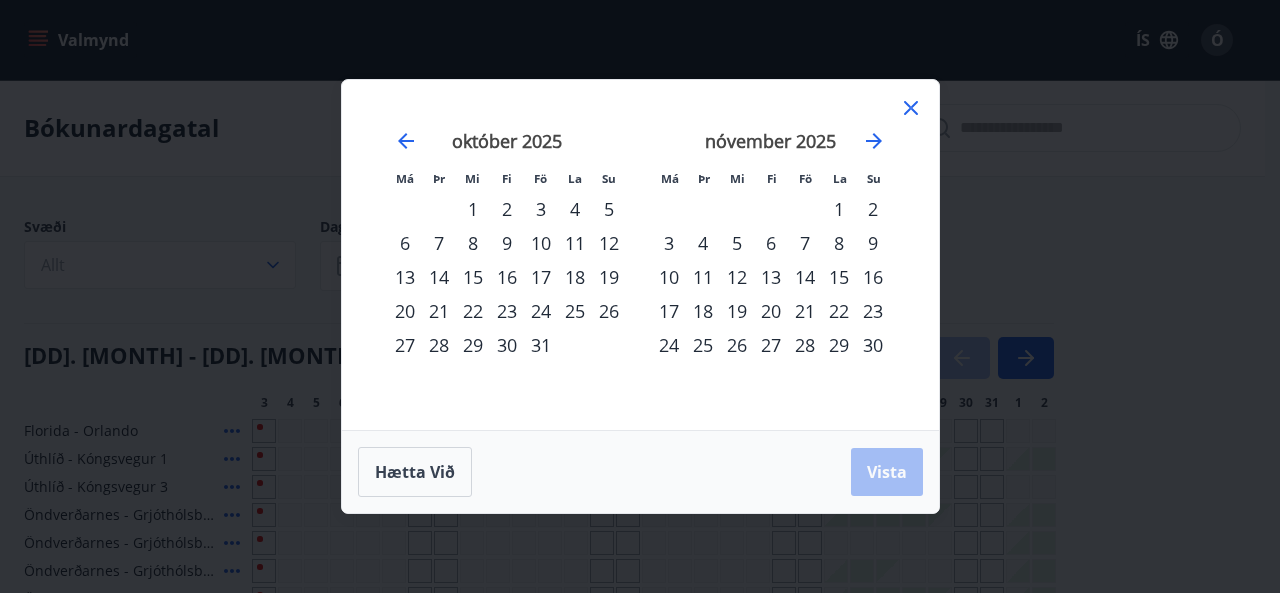 click 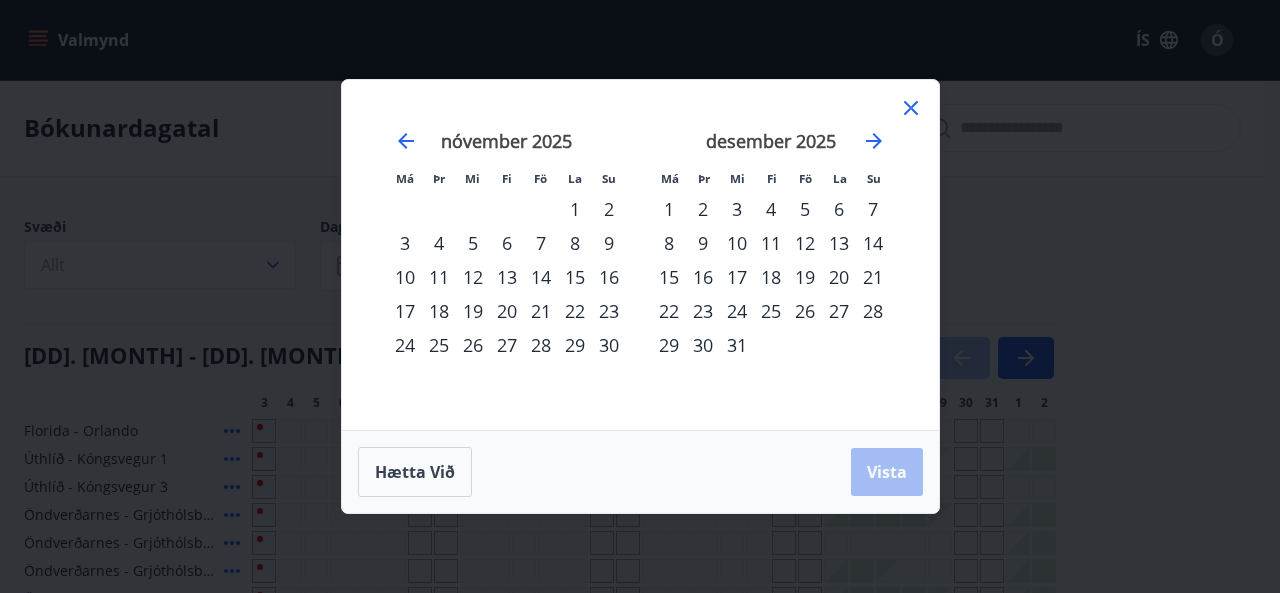 click 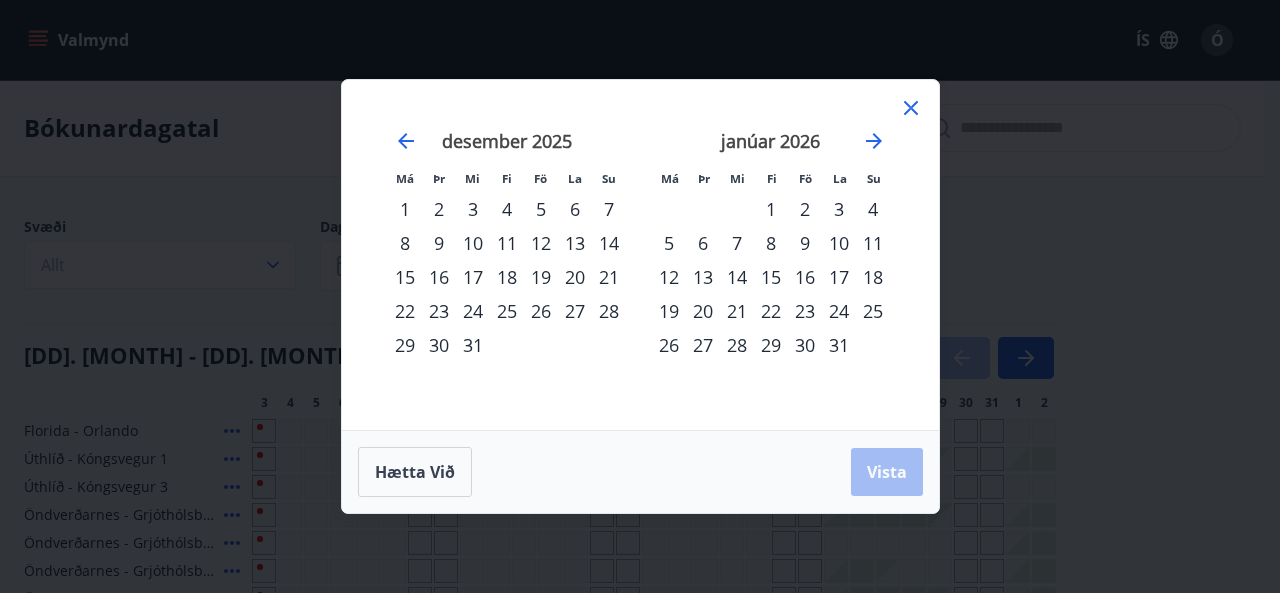 click 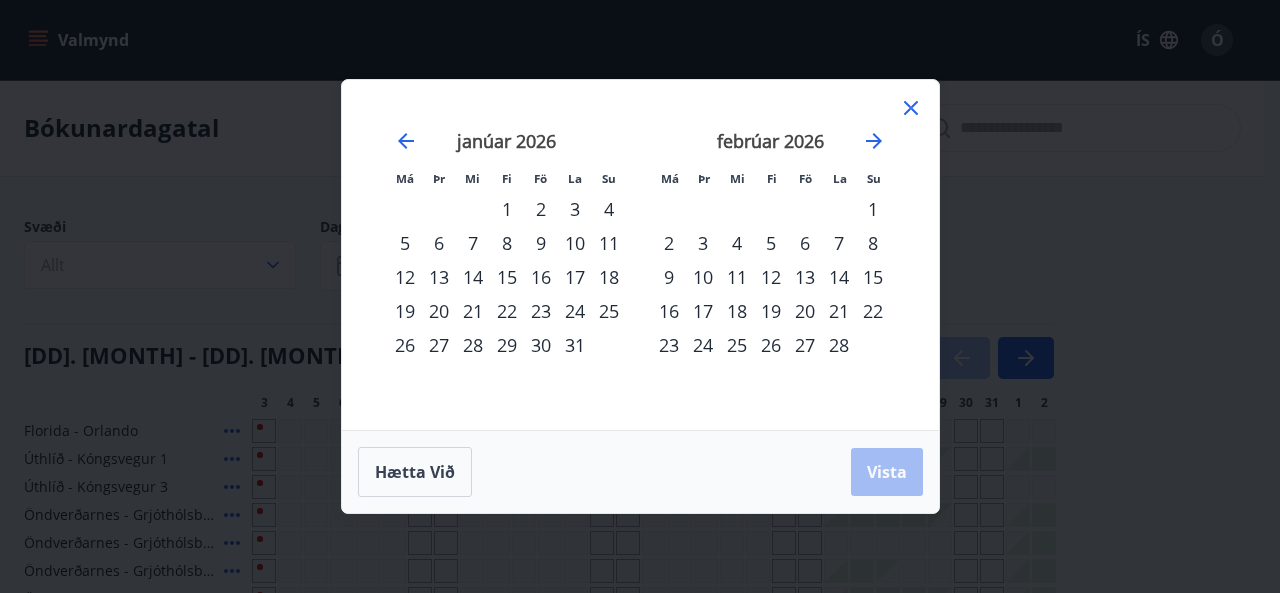 click 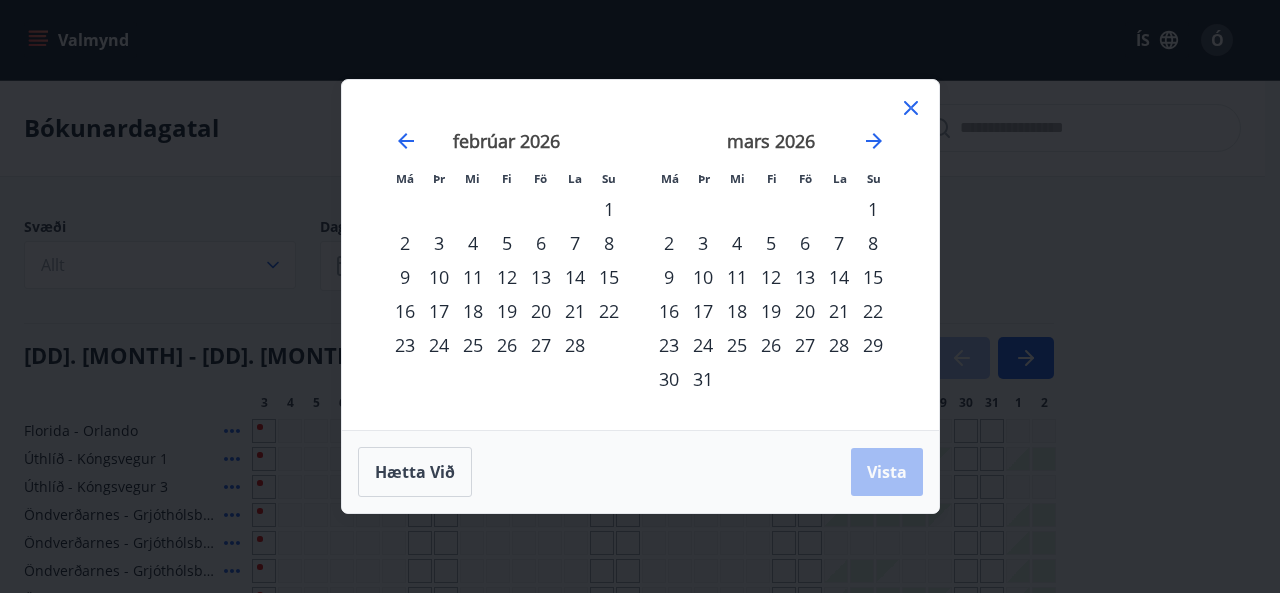 click on "6" at bounding box center (541, 243) 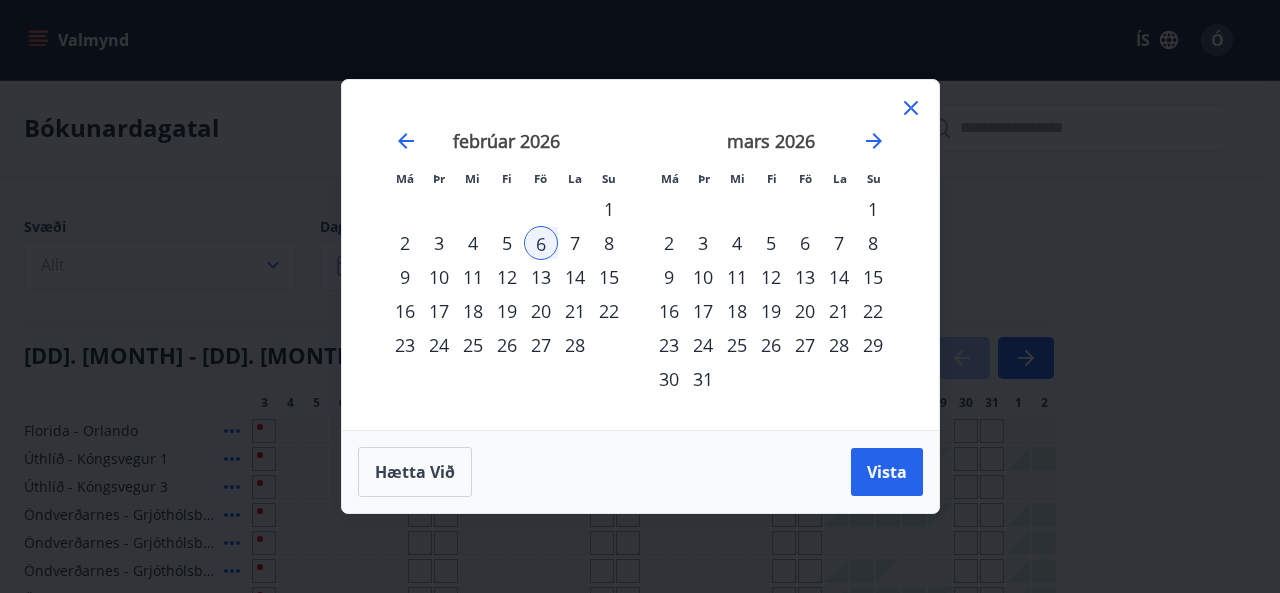 click on "Vista" at bounding box center [887, 472] 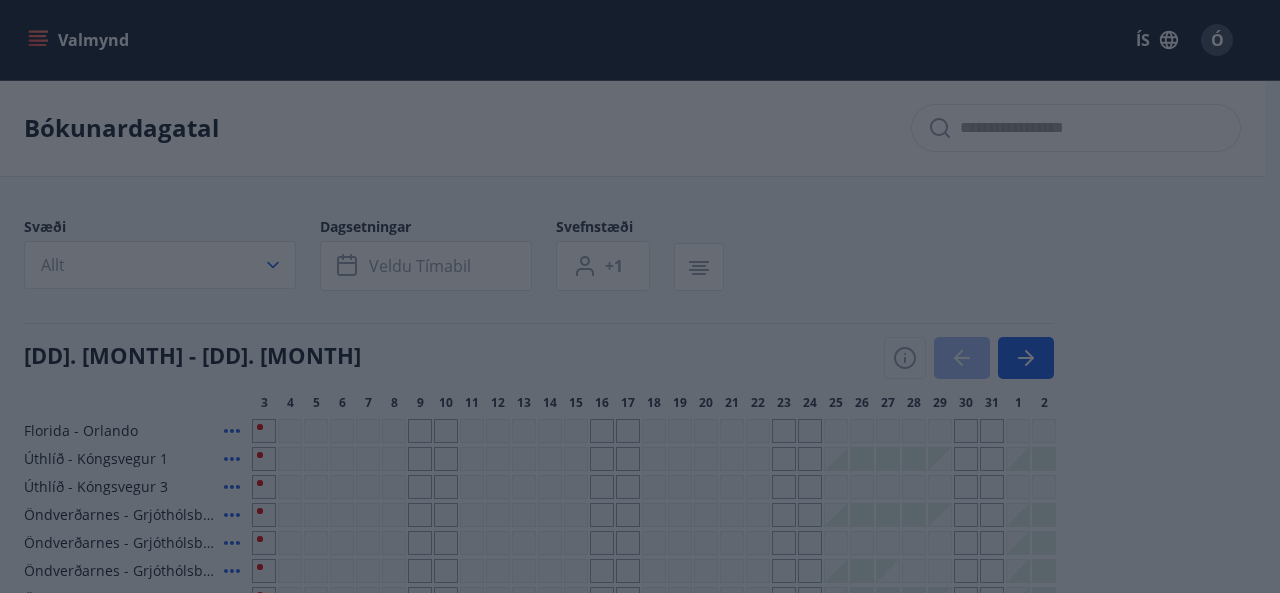click on "20" at bounding box center (541, 311) 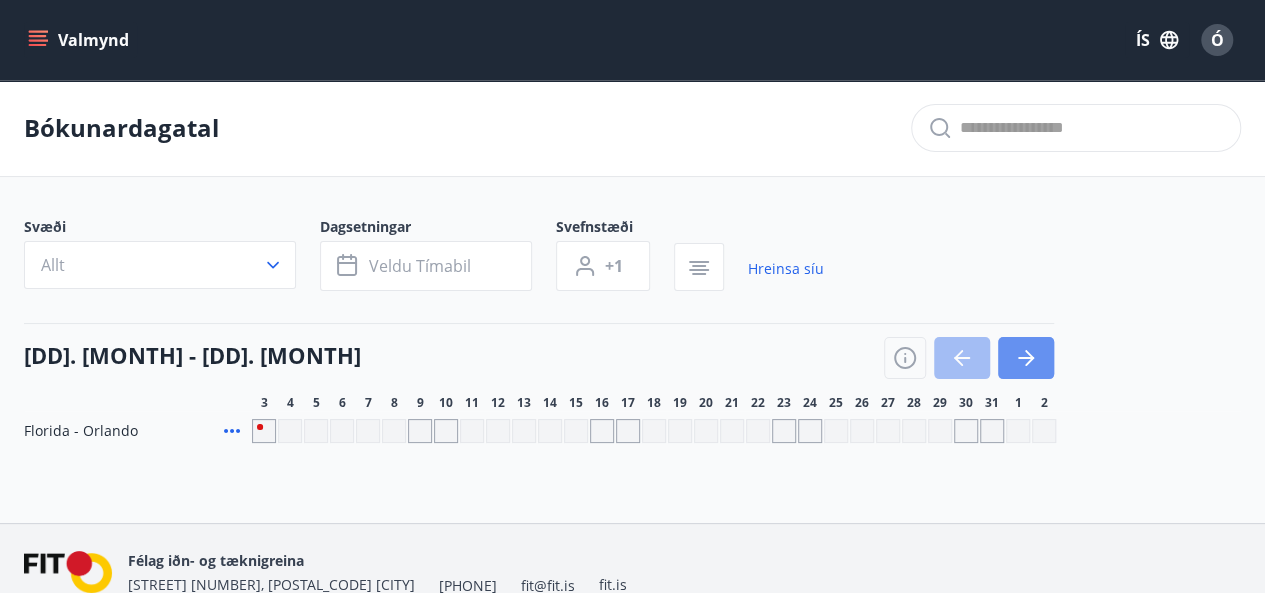 click 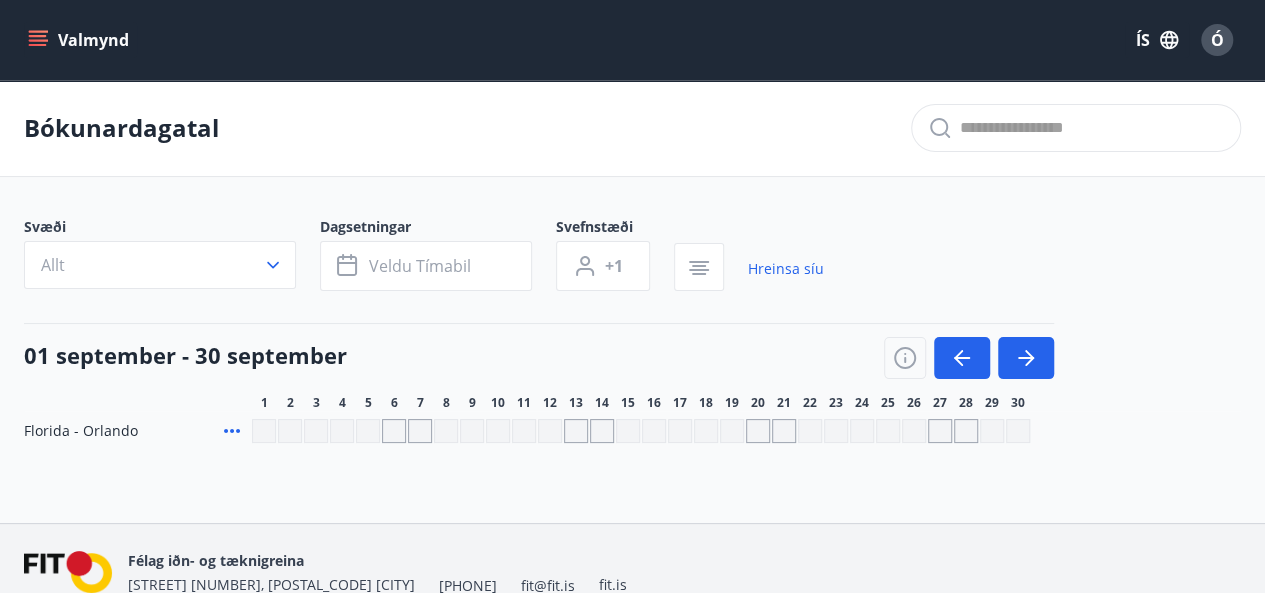 click 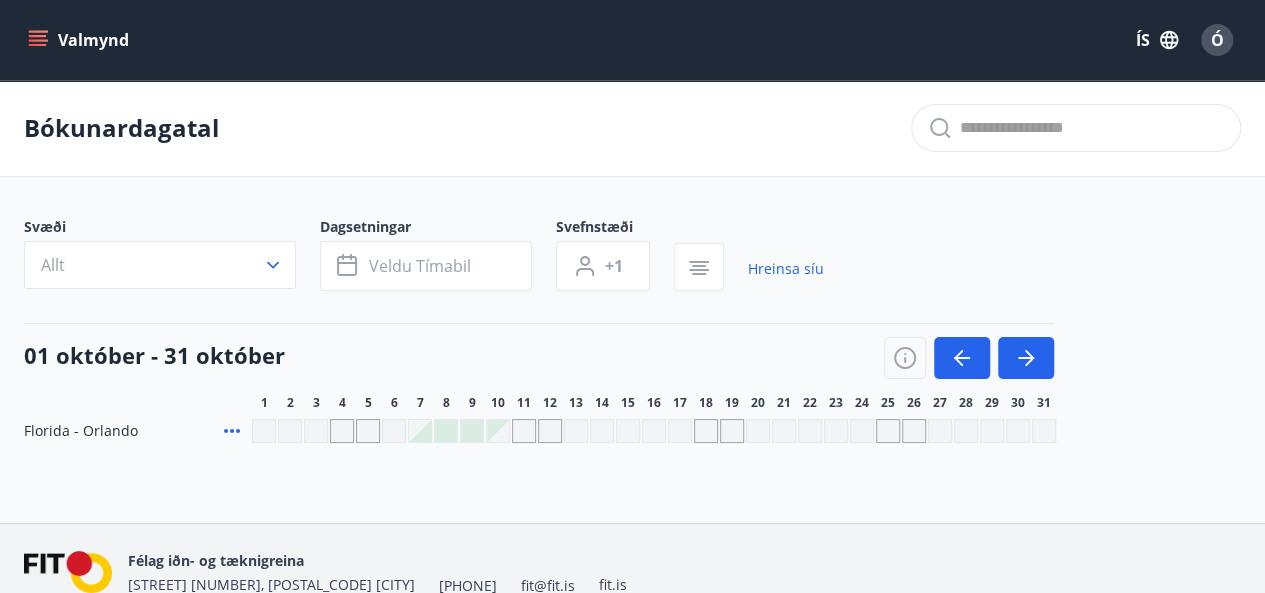 click on "Valmynd" at bounding box center [80, 40] 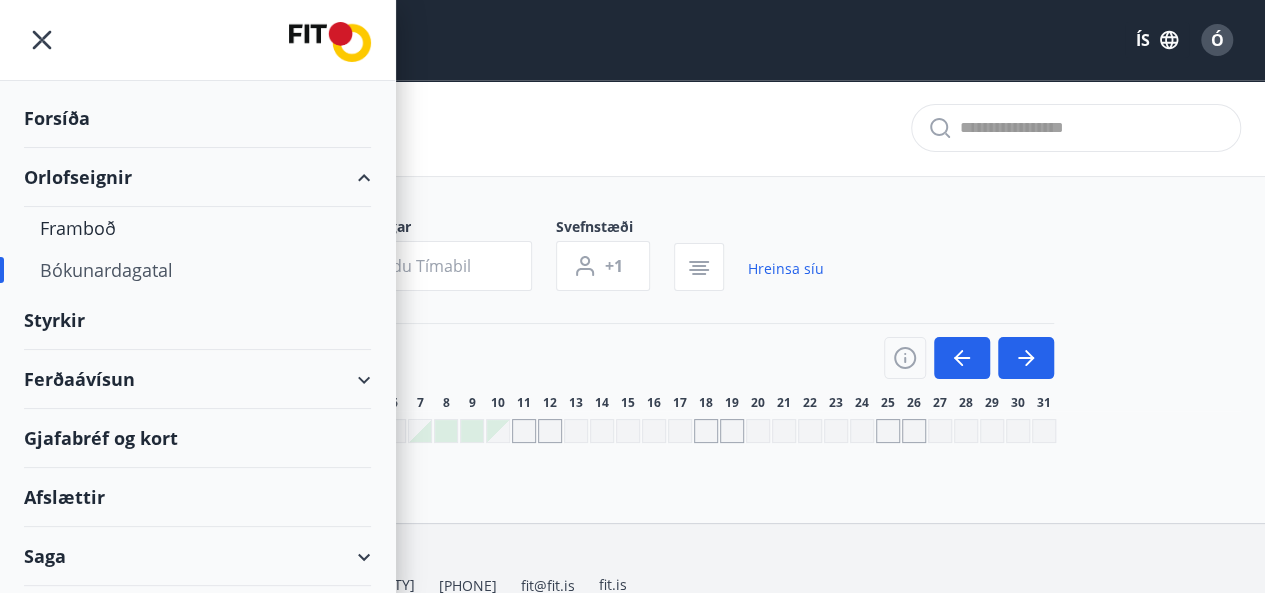 scroll, scrollTop: 48, scrollLeft: 0, axis: vertical 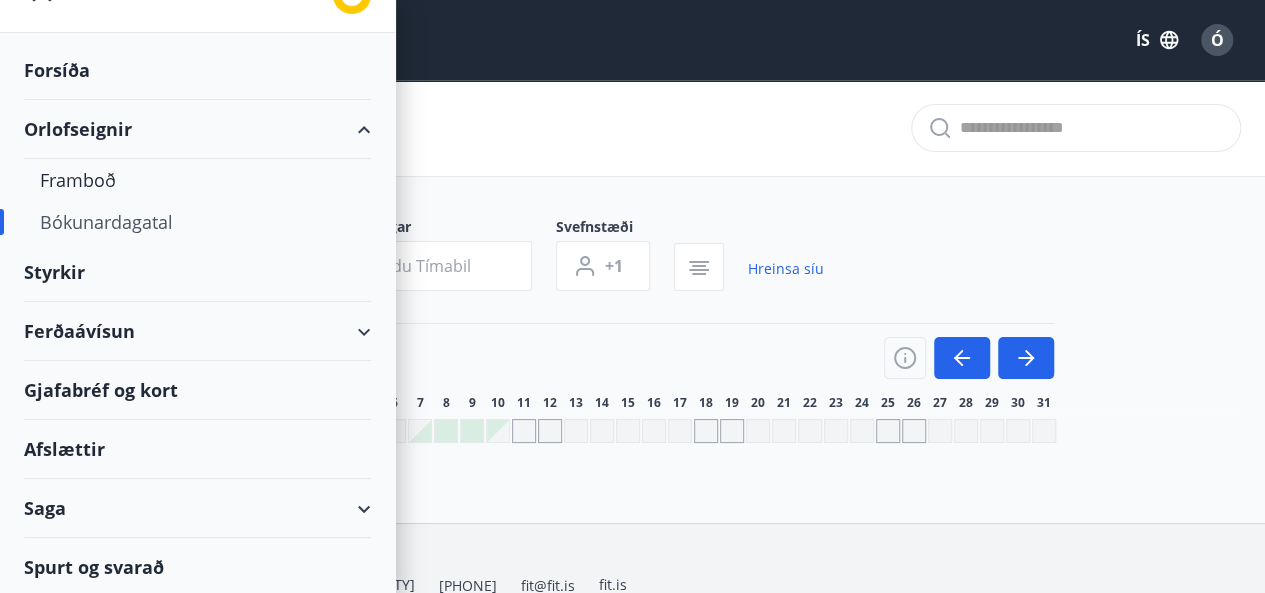 click on "Spurt og svarað" at bounding box center [197, 567] 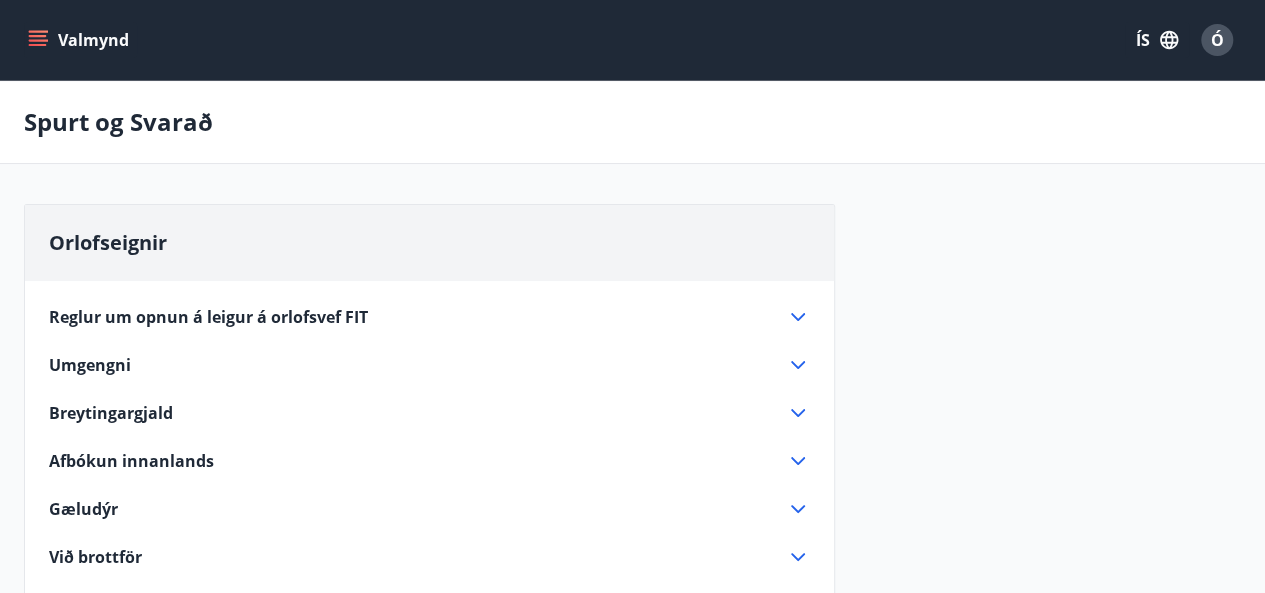 click on "Reglur um opnun á leigur á orlofsvef FIT" at bounding box center (208, 317) 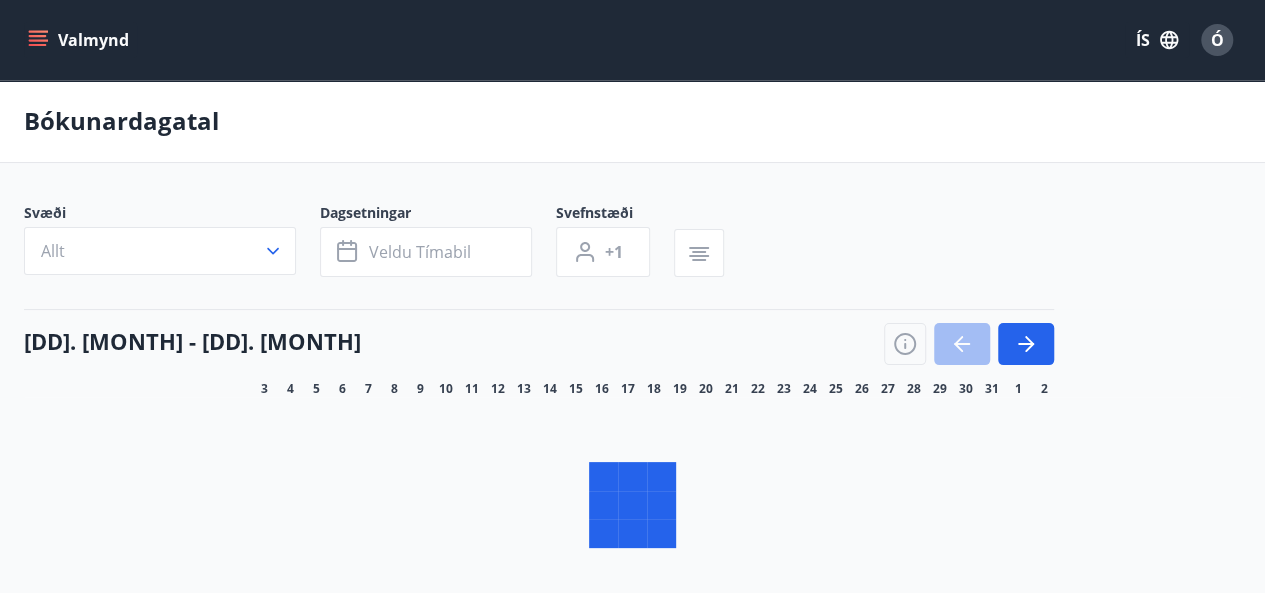 click 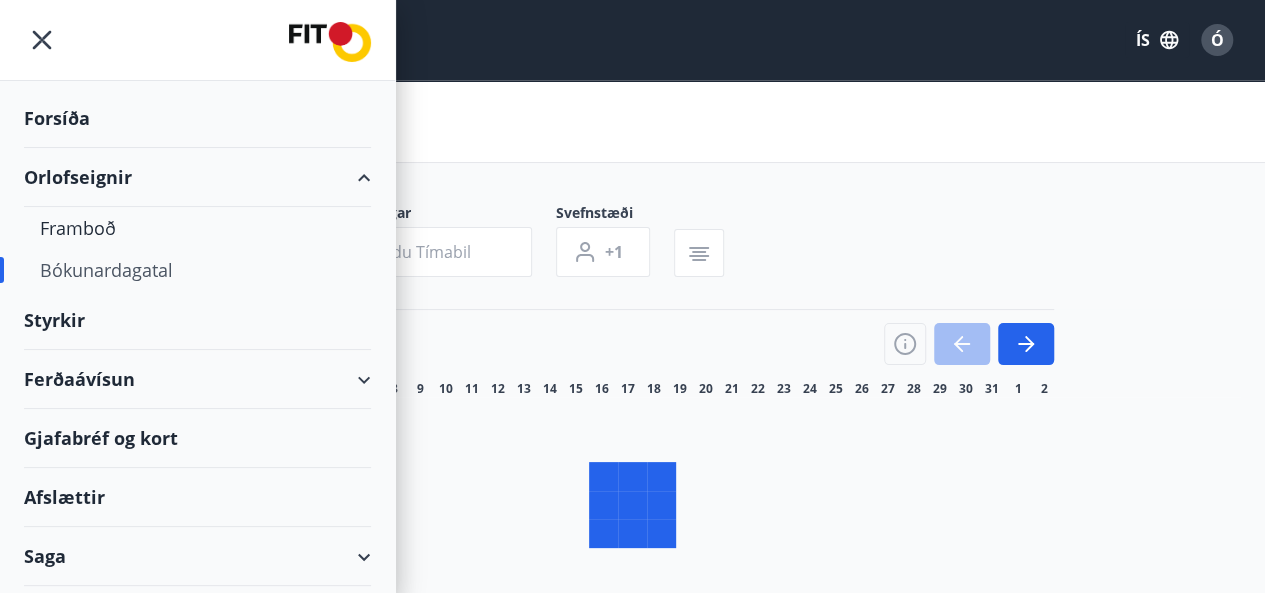 scroll, scrollTop: 48, scrollLeft: 0, axis: vertical 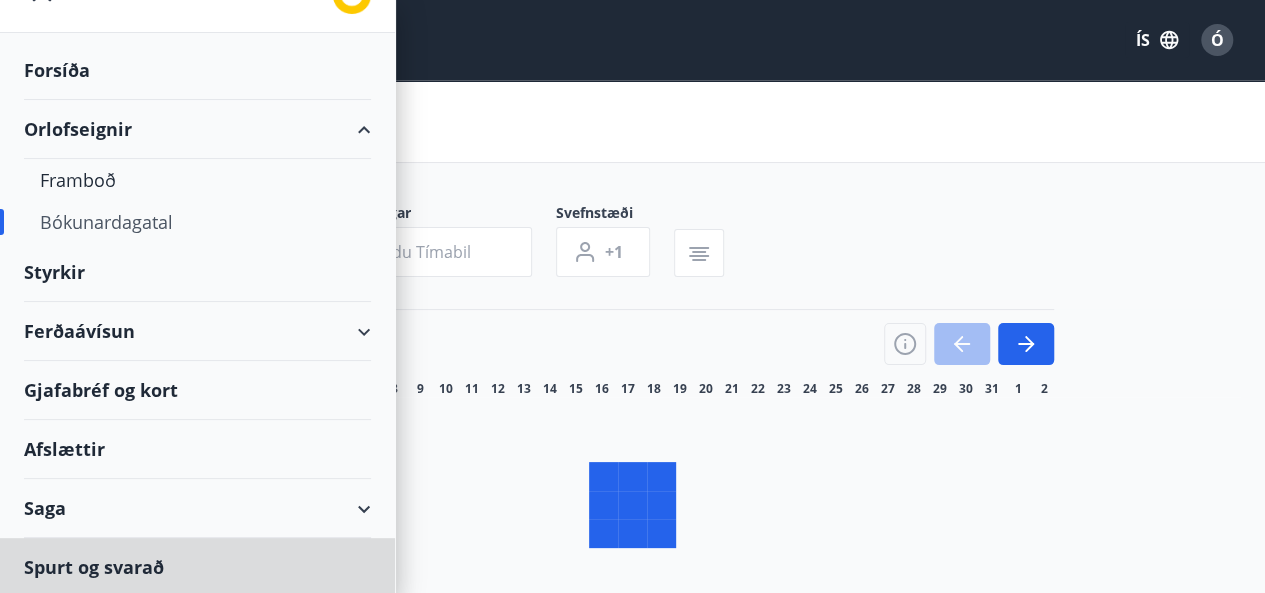 click on "Spurt og svarað" at bounding box center [197, 567] 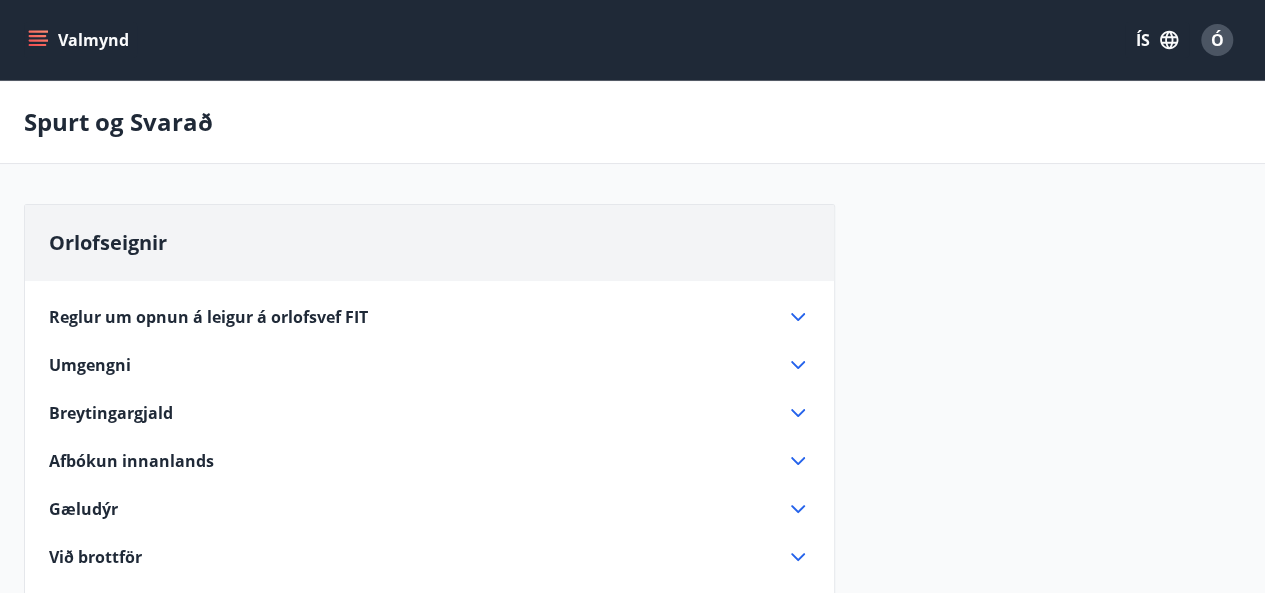 click on "Gæludýr" at bounding box center [417, 509] 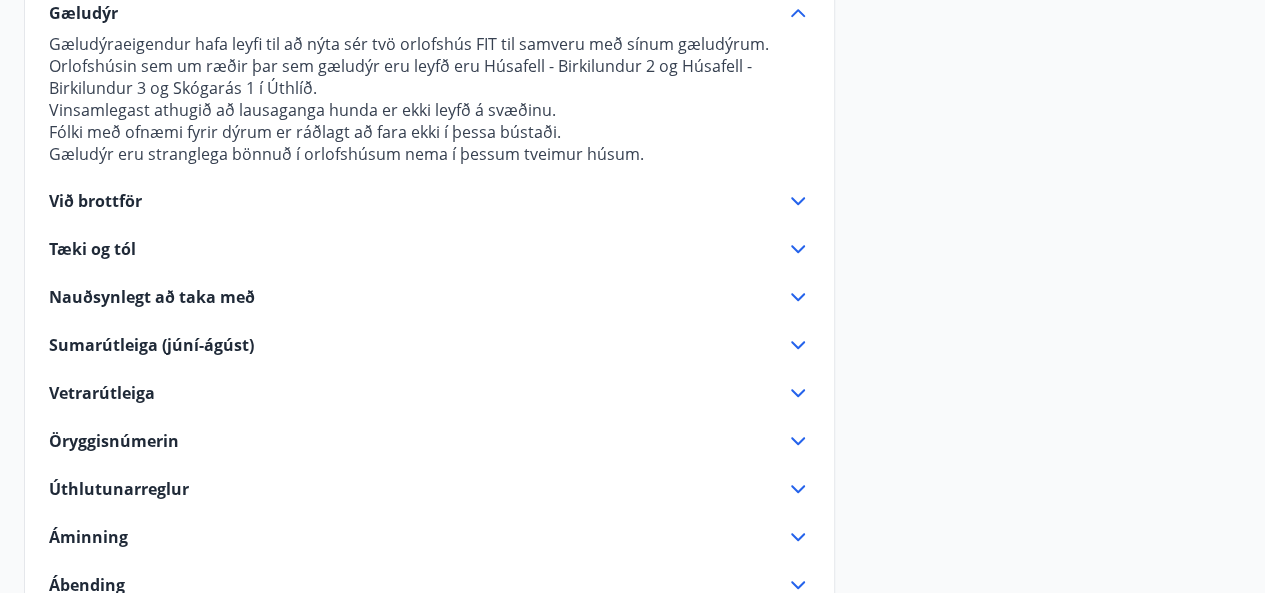 scroll, scrollTop: 573, scrollLeft: 0, axis: vertical 